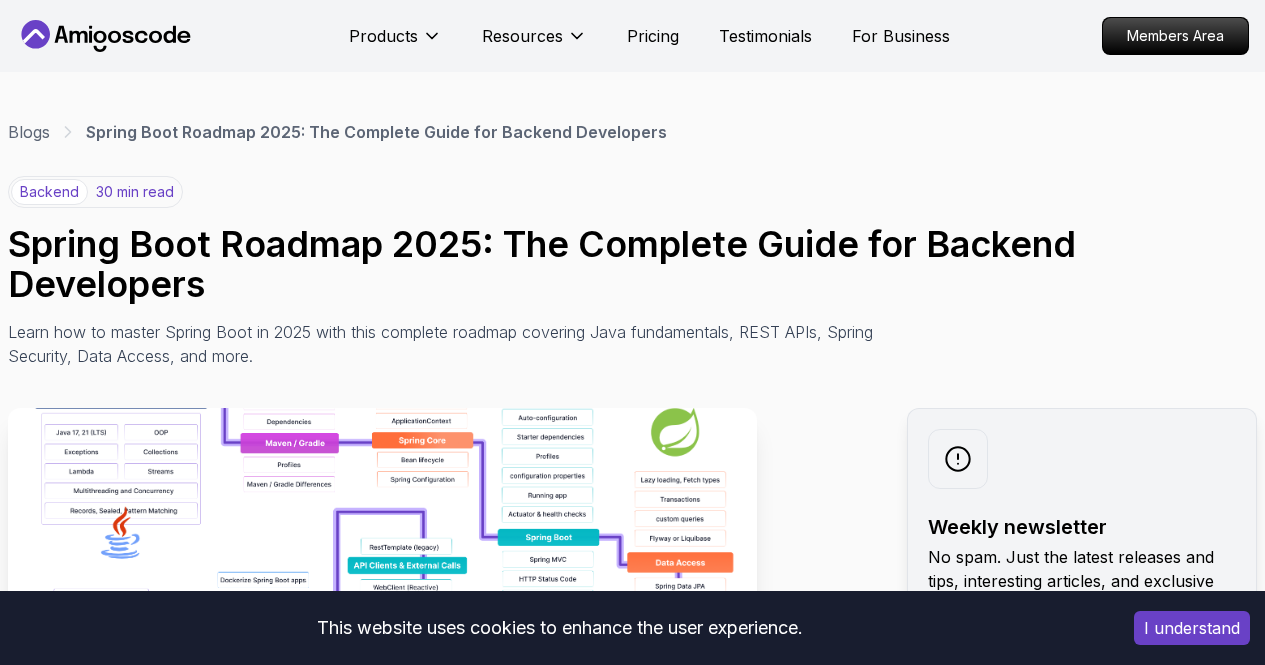 scroll, scrollTop: 300, scrollLeft: 0, axis: vertical 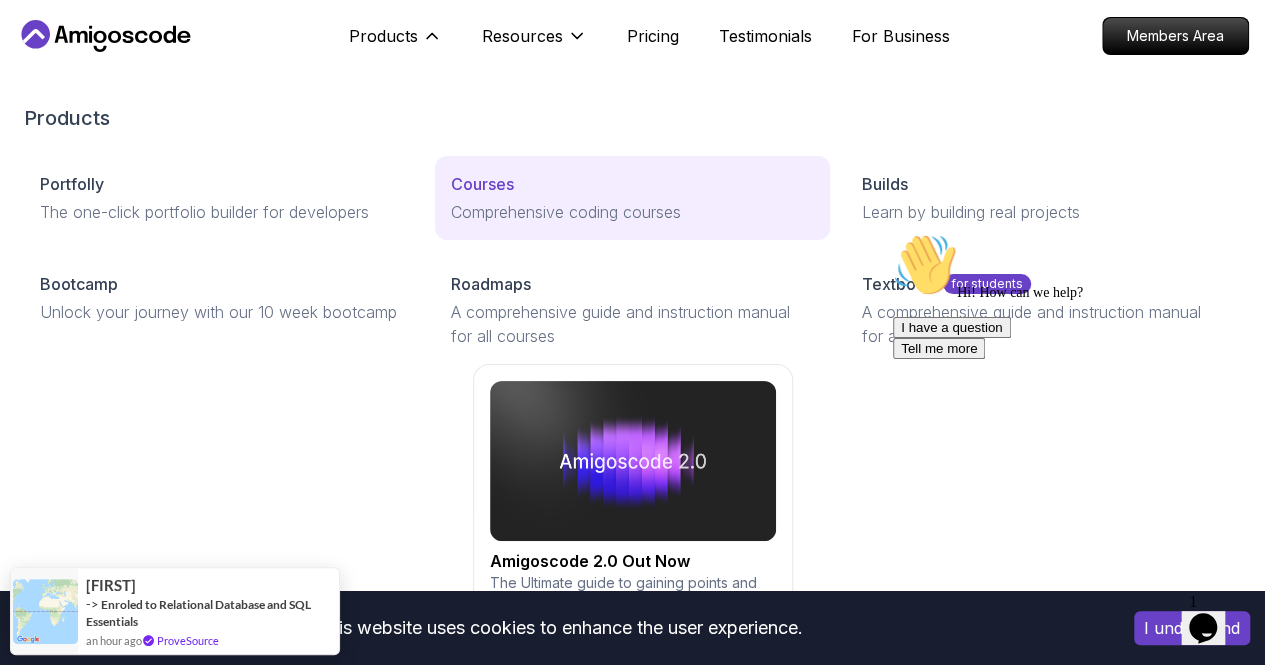 click on "Courses" at bounding box center [482, 184] 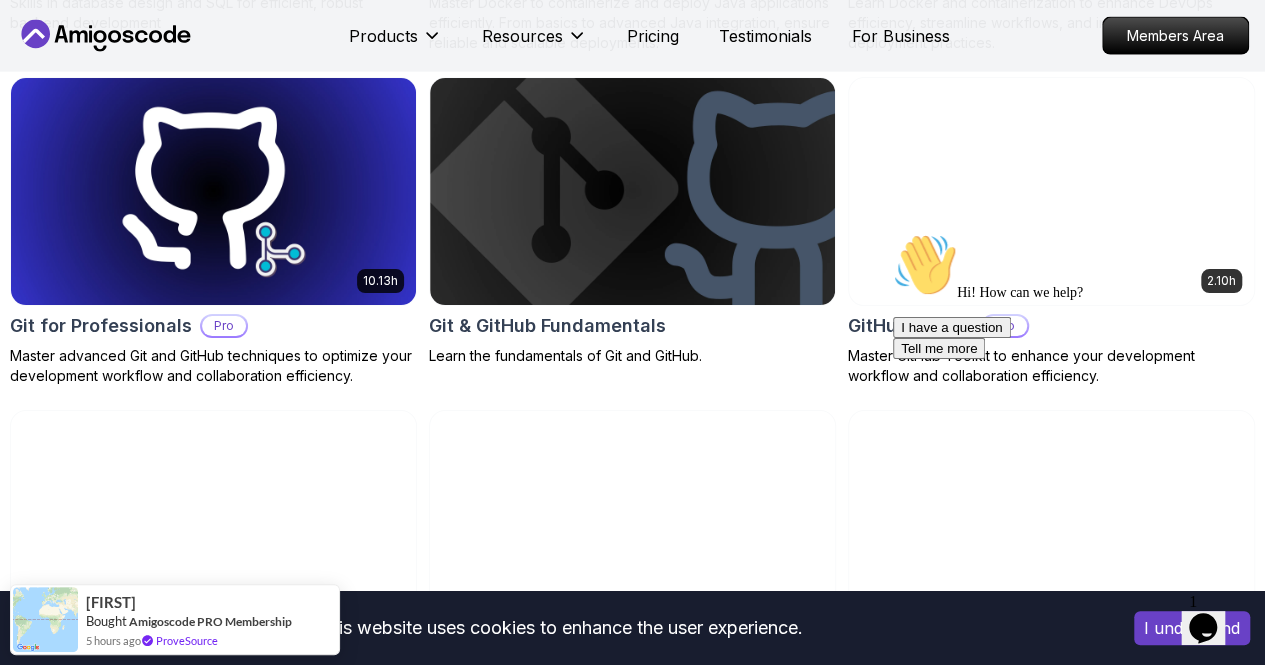 scroll, scrollTop: 2381, scrollLeft: 0, axis: vertical 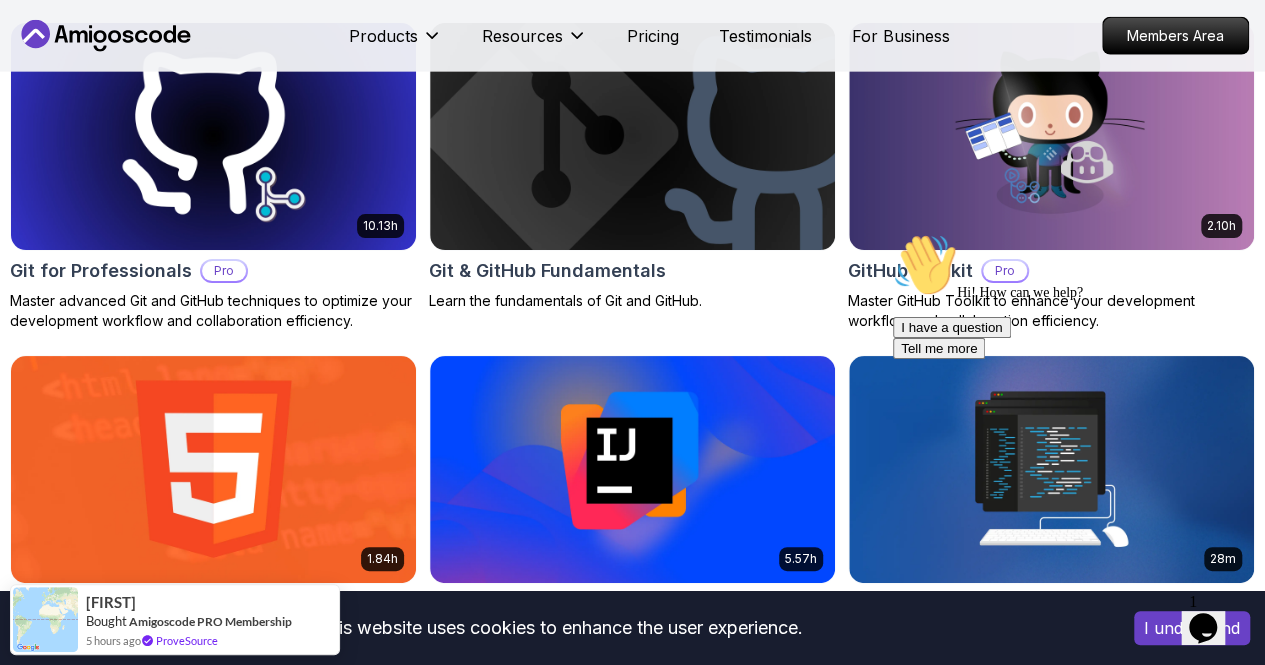click on "Free" at bounding box center (0, 0) 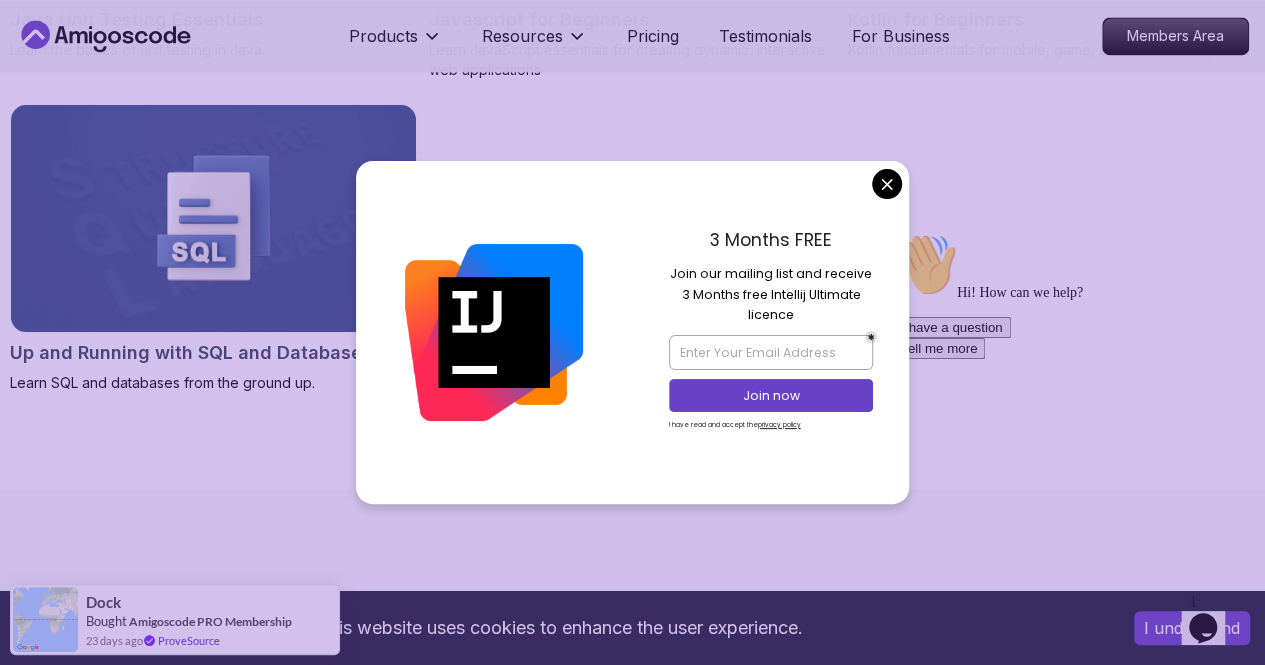 scroll, scrollTop: 1562, scrollLeft: 0, axis: vertical 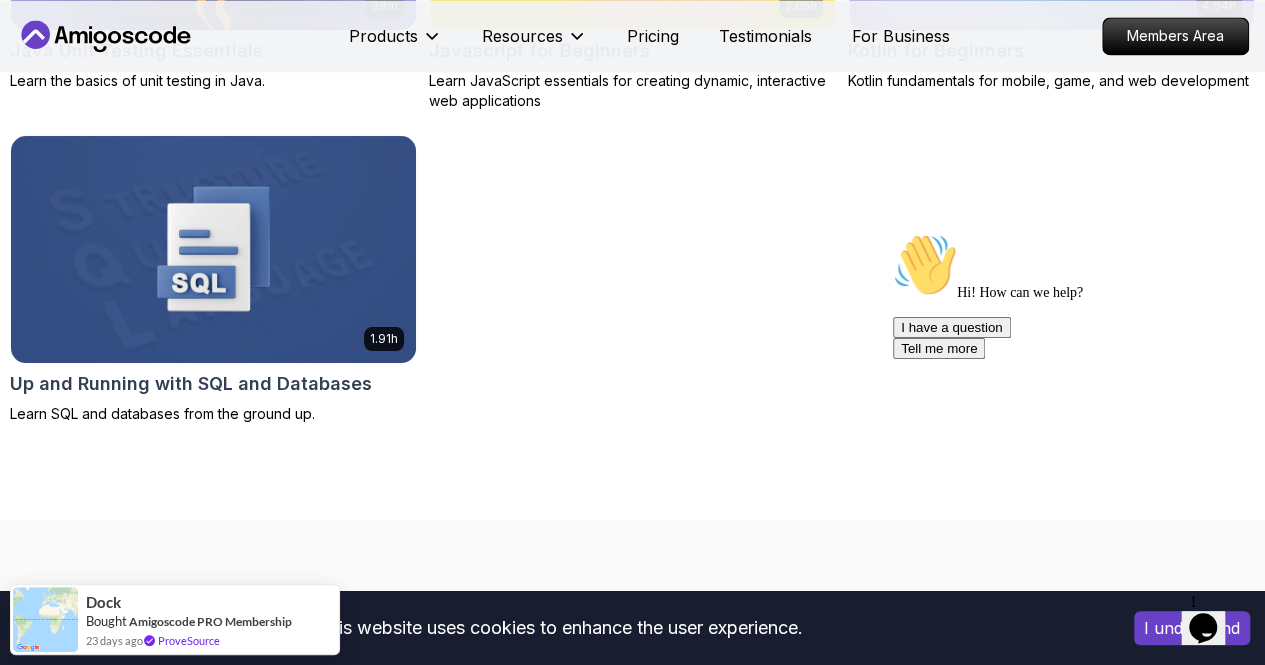 click on "This website uses cookies to enhance the user experience. I understand Products Resources Pricing Testimonials For Business Members Area Products Resources Pricing Testimonials For Business Members Area All Courses Learn Java, Spring Boot, DevOps & More with Amigoscode Premium Courses Master in-demand skills like Java, Spring Boot, DevOps, React, and more through hands-on, expert-led courses. Advance your software development career with real-world projects and practical learning. Filters 1 Filters 1 Applied Filters Clear All free Type Course Build Price Pro Free Instructors Nelson Djalo Richard Abz Duration 0-1 Hour 1-3 Hours +3 Hours Track Front End Back End Dev Ops Full Stack Level Junior Mid-level Senior 1.67h NEW Spring Boot for Beginners Build a CRUD API with Spring Boot and PostgreSQL database using Spring Data JPA and Spring AI 2.41h Java for Beginners Beginner-friendly Java course for essential programming skills and application development 2.08h CSS Essentials Git & GitHub Fundamentals 1.84h 26m 38m" at bounding box center (632, 1683) 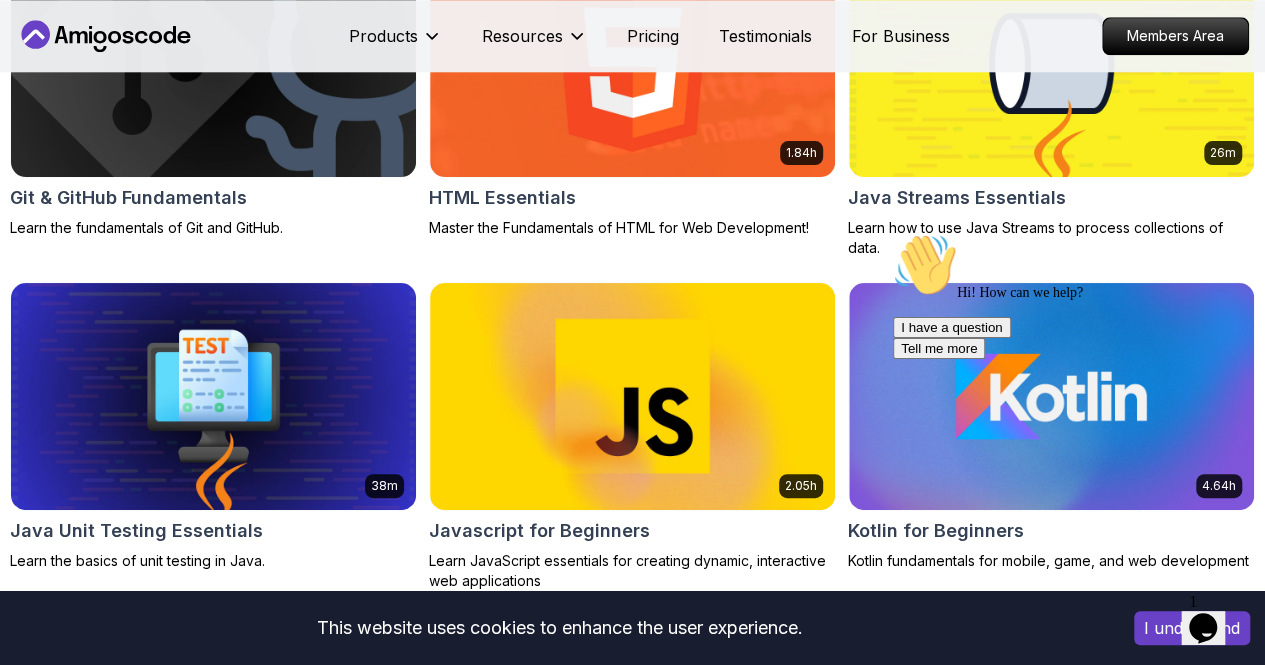 scroll, scrollTop: 1083, scrollLeft: 0, axis: vertical 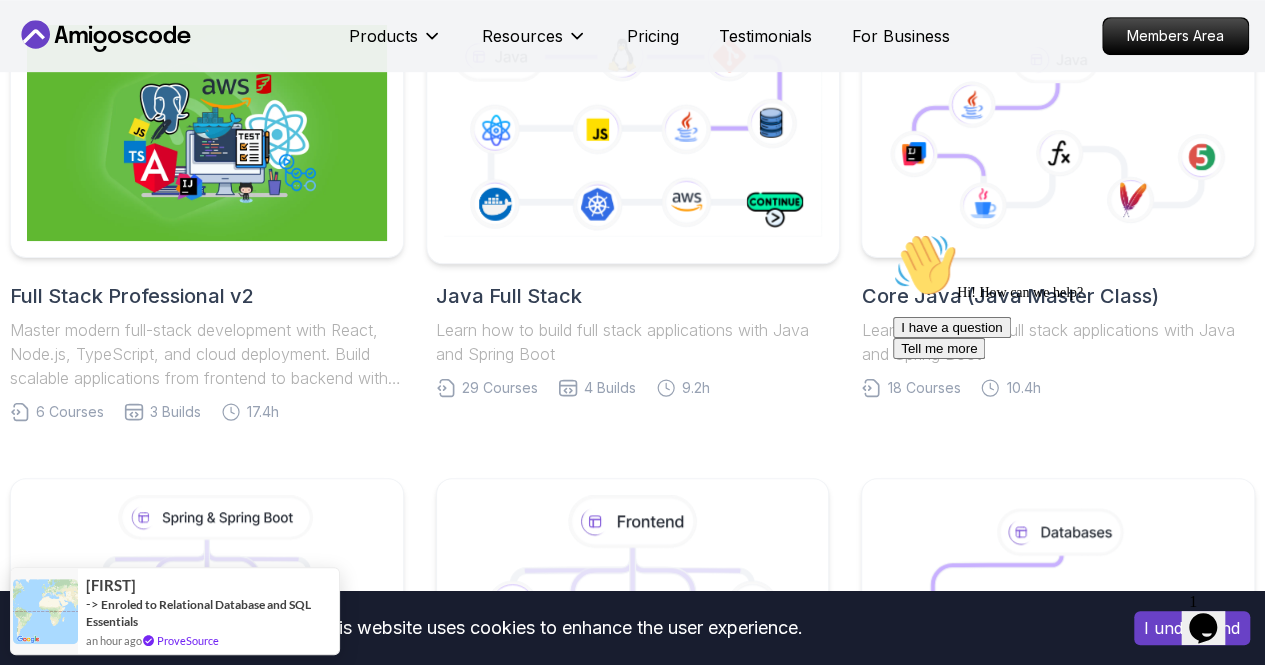 click 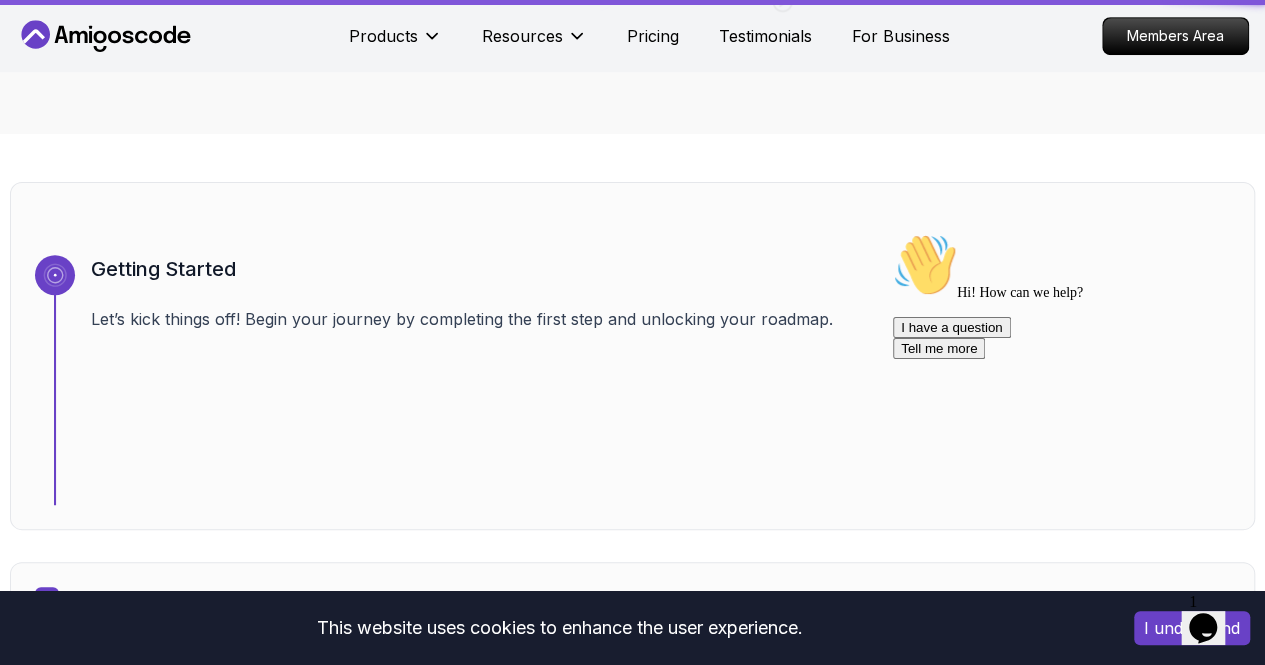 scroll, scrollTop: 0, scrollLeft: 0, axis: both 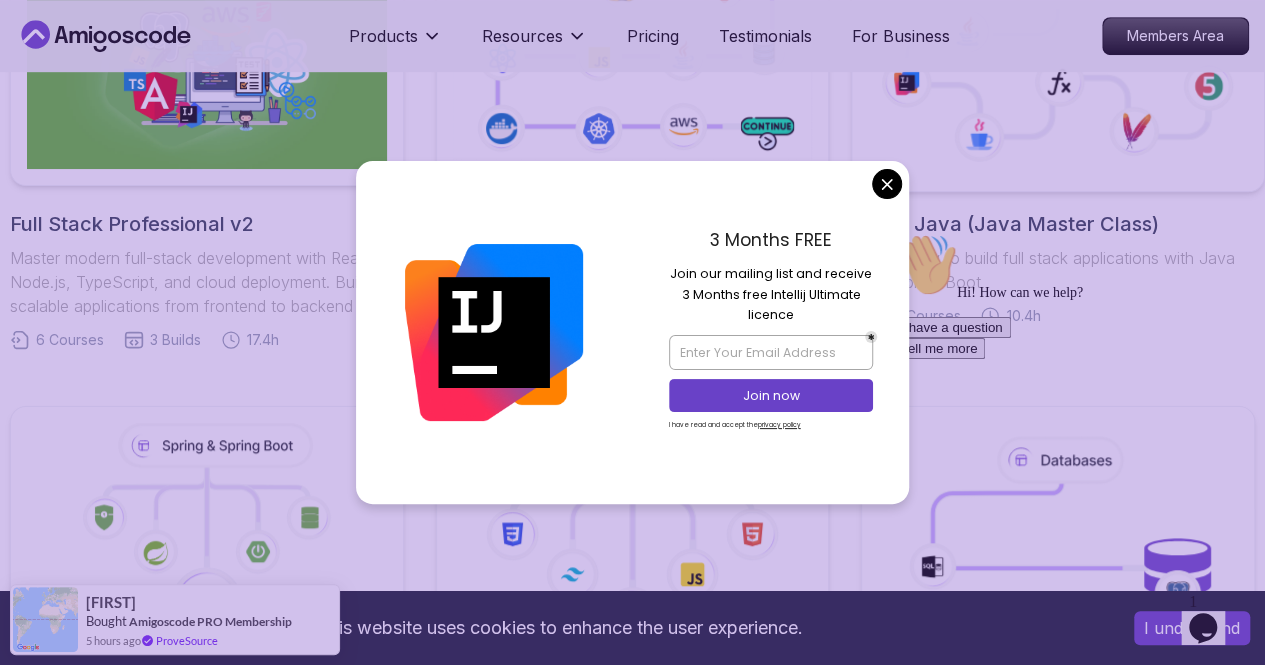click on "This website uses cookies to enhance the user experience. I understand Products Resources Pricing Testimonials For Business Members Area Products Resources Pricing Testimonials For Business Members Area Roadmaps Start with our   Step-by-Step Roadmaps! Master in-demand tech skills with our proven learning roadmaps. From beginner to expert, follow structured paths that thousands of developers use to land high-paying jobs and accelerate their careers in software development. Full Stack Professional v2 Master modern full-stack development with React, Node.js, TypeScript, and cloud deployment. Build scalable applications from frontend to backend with industry best practices. 6   Courses 3   Builds 17.4h Java Full Stack Learn how to build full stack applications with Java and Spring Boot 29   Courses 4   Builds 9.2h Core Java (Java Master Class) Learn how to build full stack applications with Java and Spring Boot 18   Courses 10.4h Spring and Spring Boot 10   Courses 21.4h Frontend Developer 10   Courses 8.7h 5   4" at bounding box center (632, 1013) 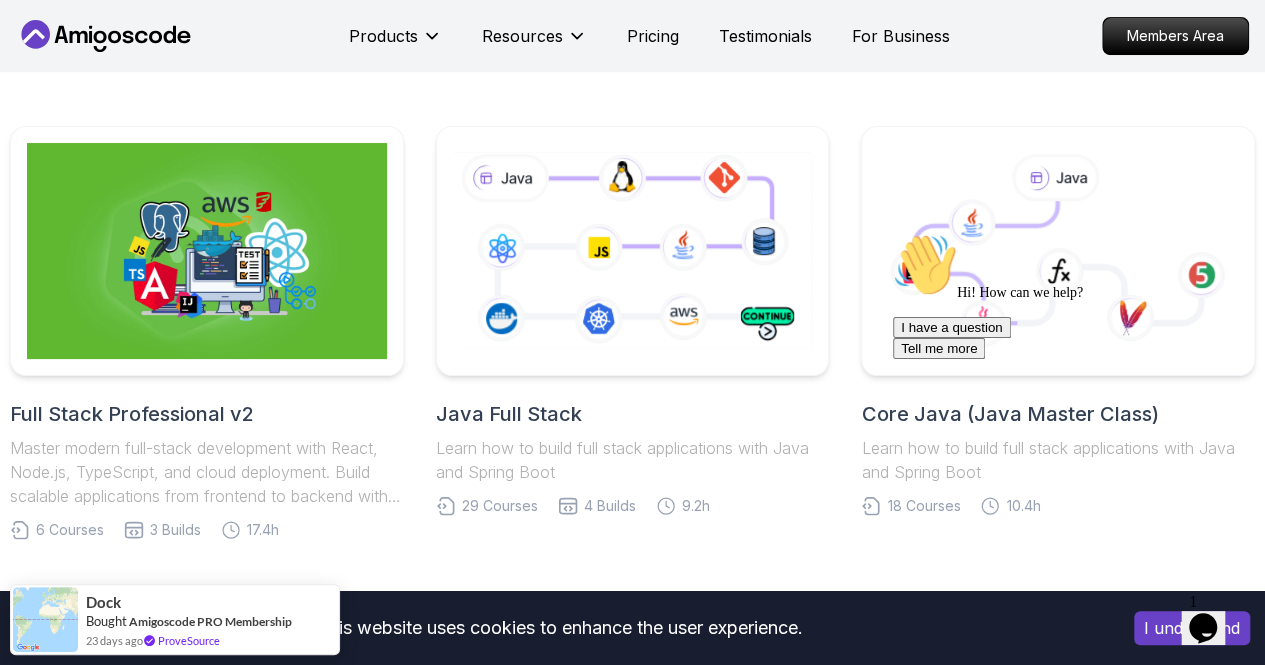 scroll, scrollTop: 419, scrollLeft: 0, axis: vertical 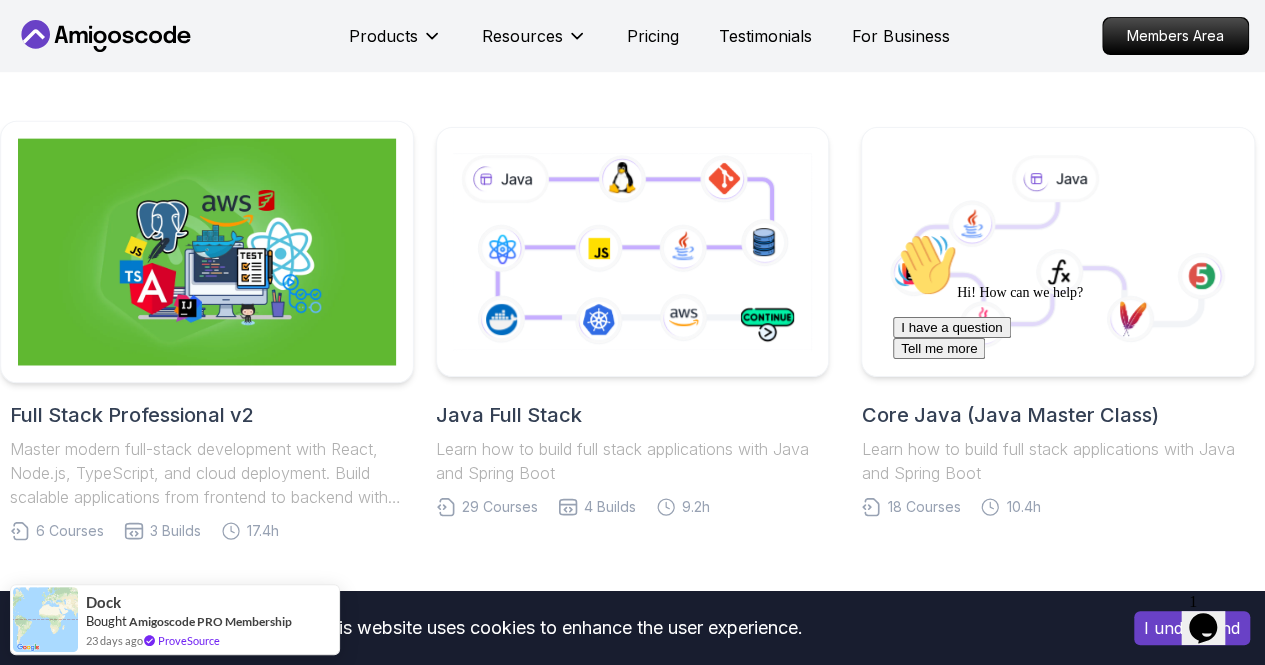 click at bounding box center (207, 252) 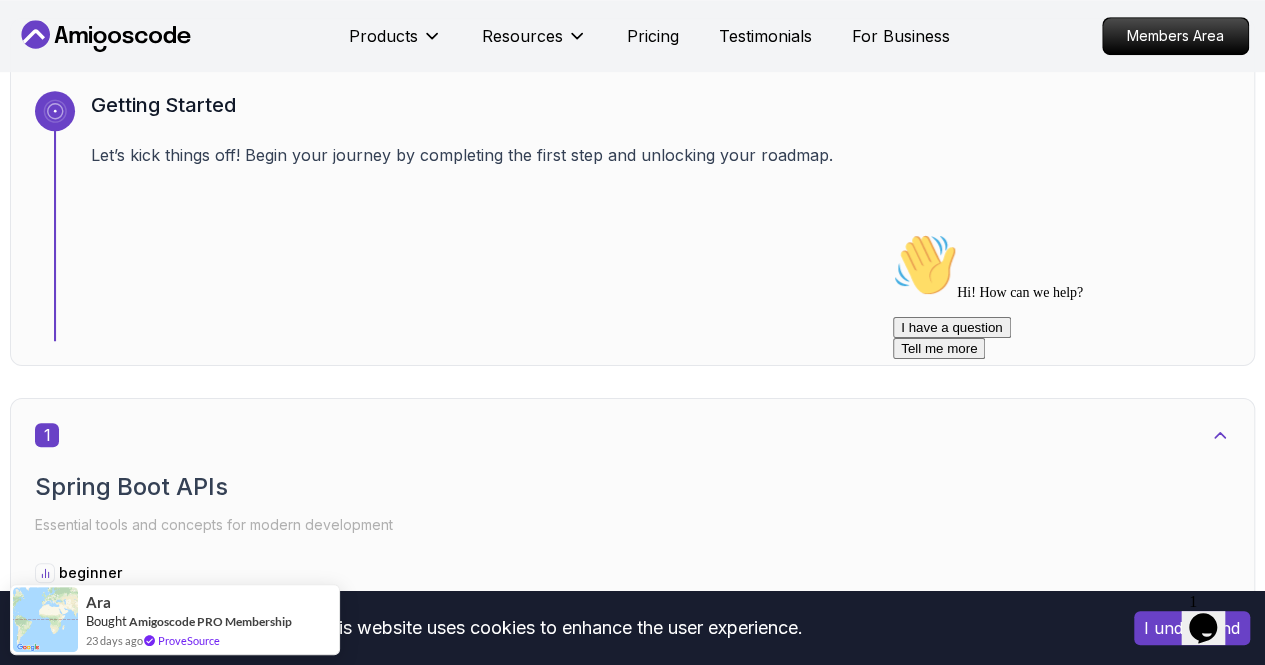 scroll, scrollTop: 759, scrollLeft: 0, axis: vertical 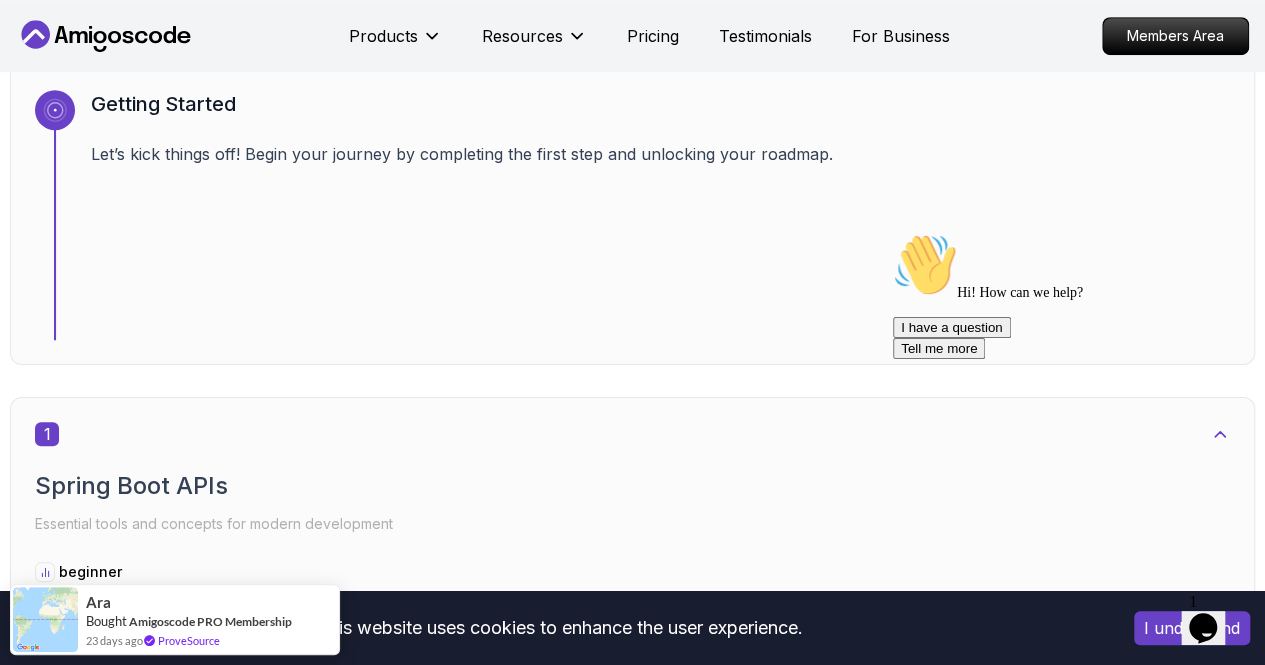 click at bounding box center [893, 233] 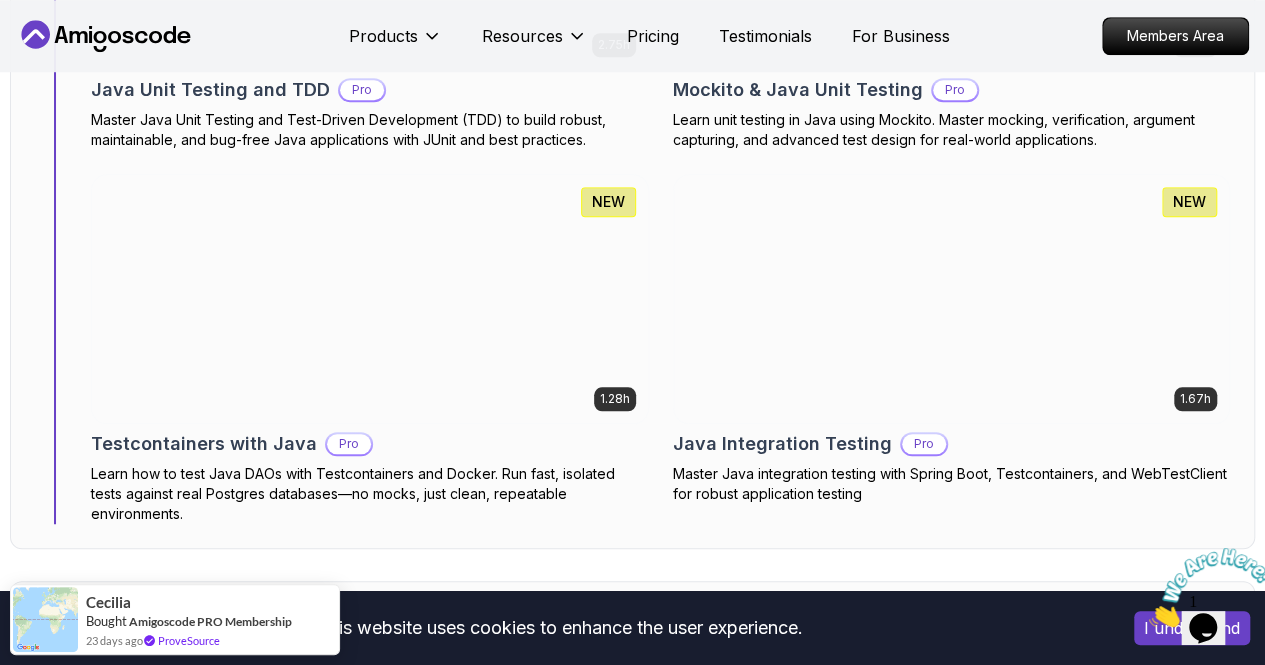scroll, scrollTop: 4597, scrollLeft: 0, axis: vertical 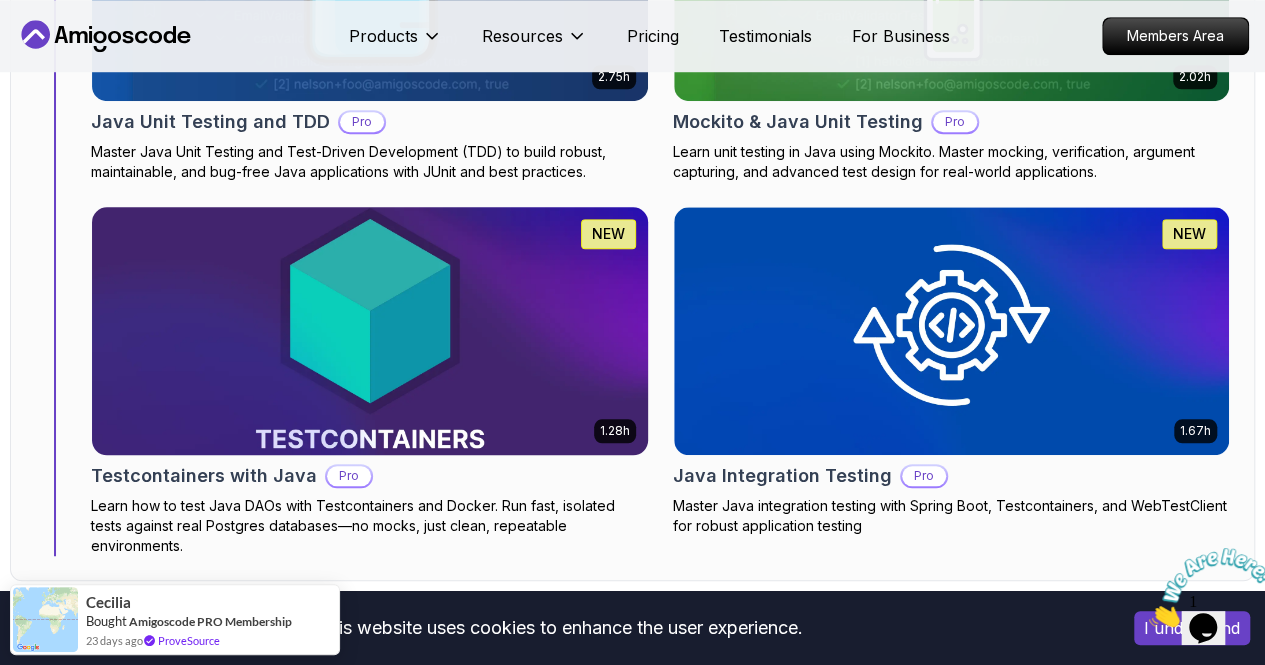 click at bounding box center [369, 331] 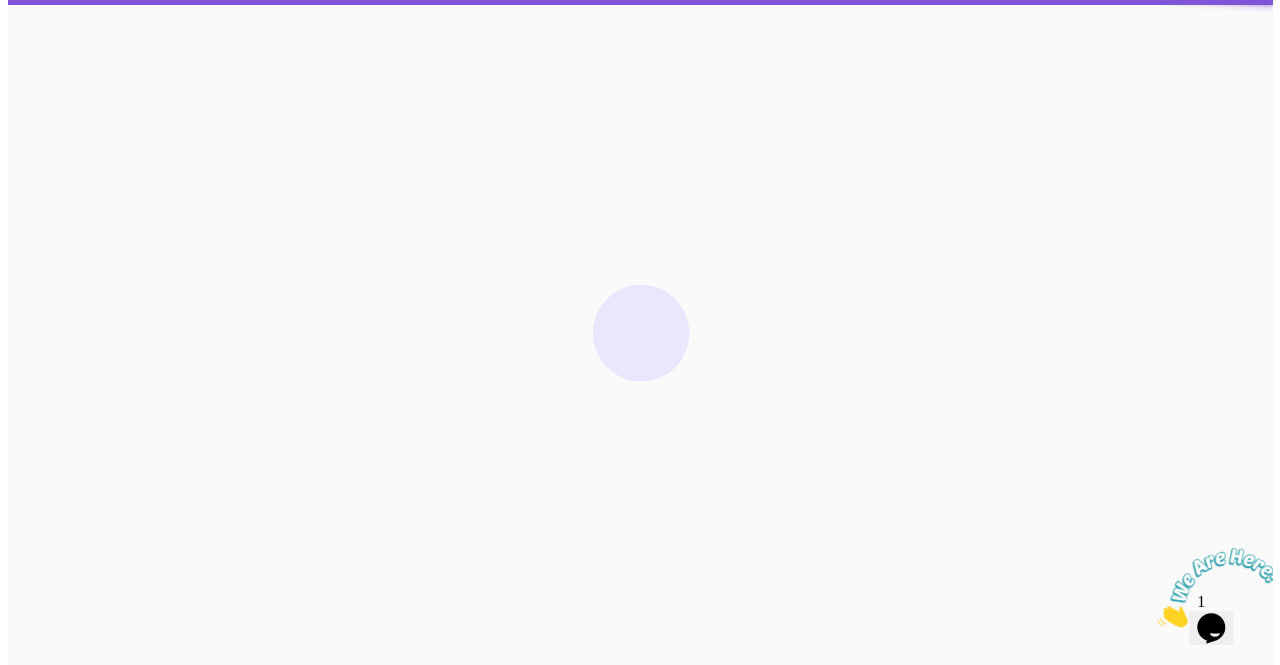scroll, scrollTop: 0, scrollLeft: 0, axis: both 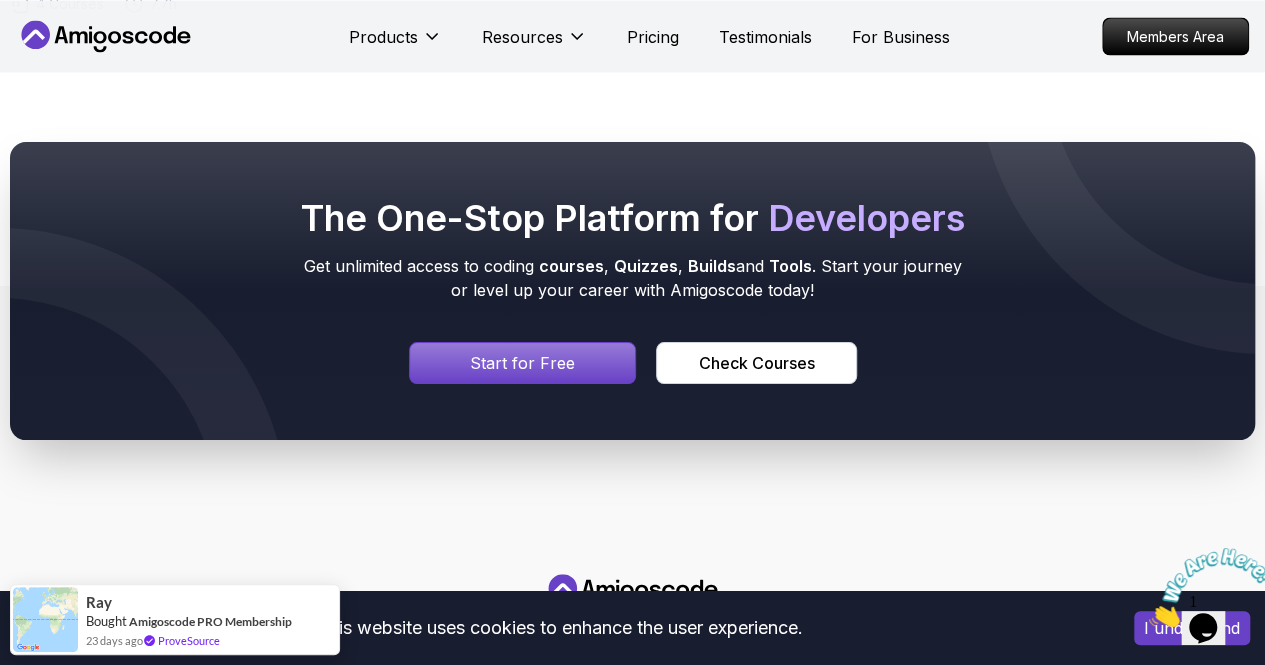 click on "Start for Free" at bounding box center [522, 363] 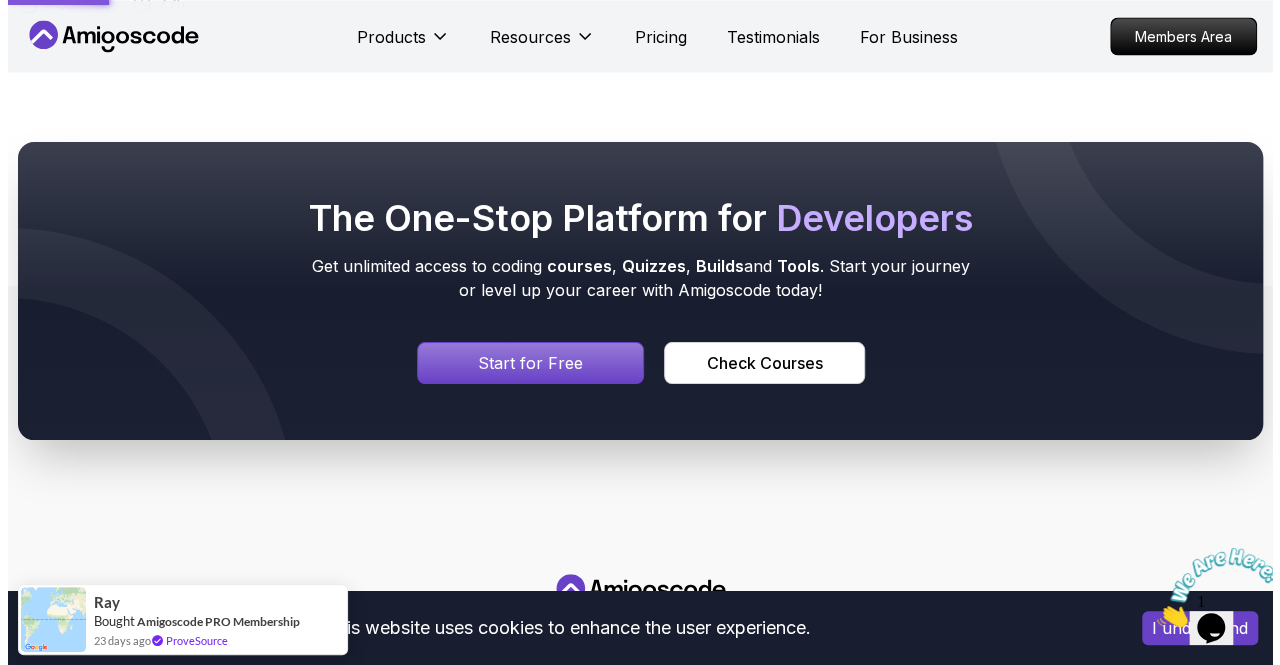 scroll, scrollTop: 0, scrollLeft: 0, axis: both 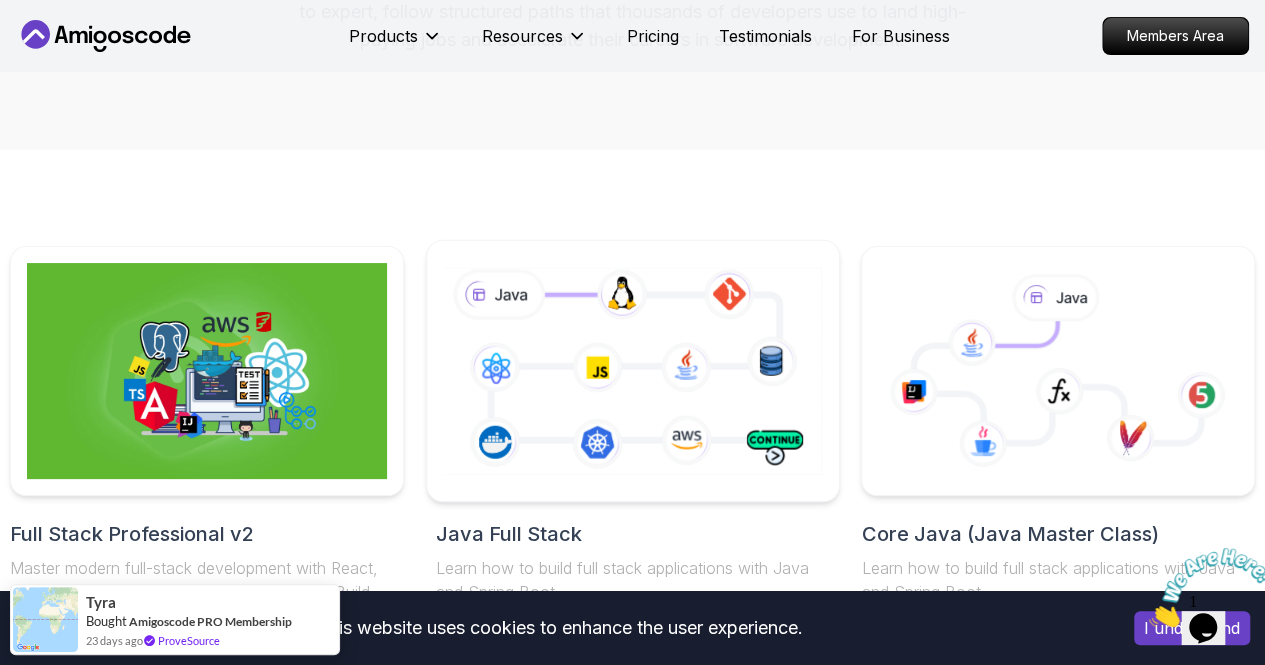 click 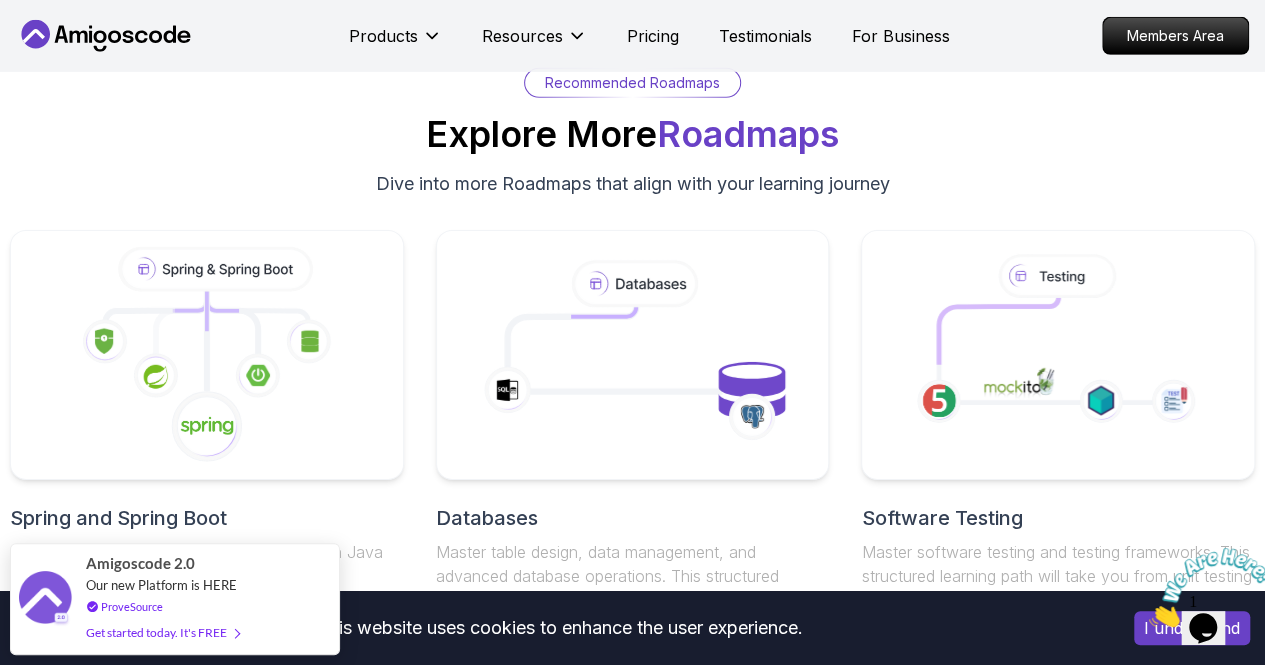 scroll, scrollTop: 14529, scrollLeft: 0, axis: vertical 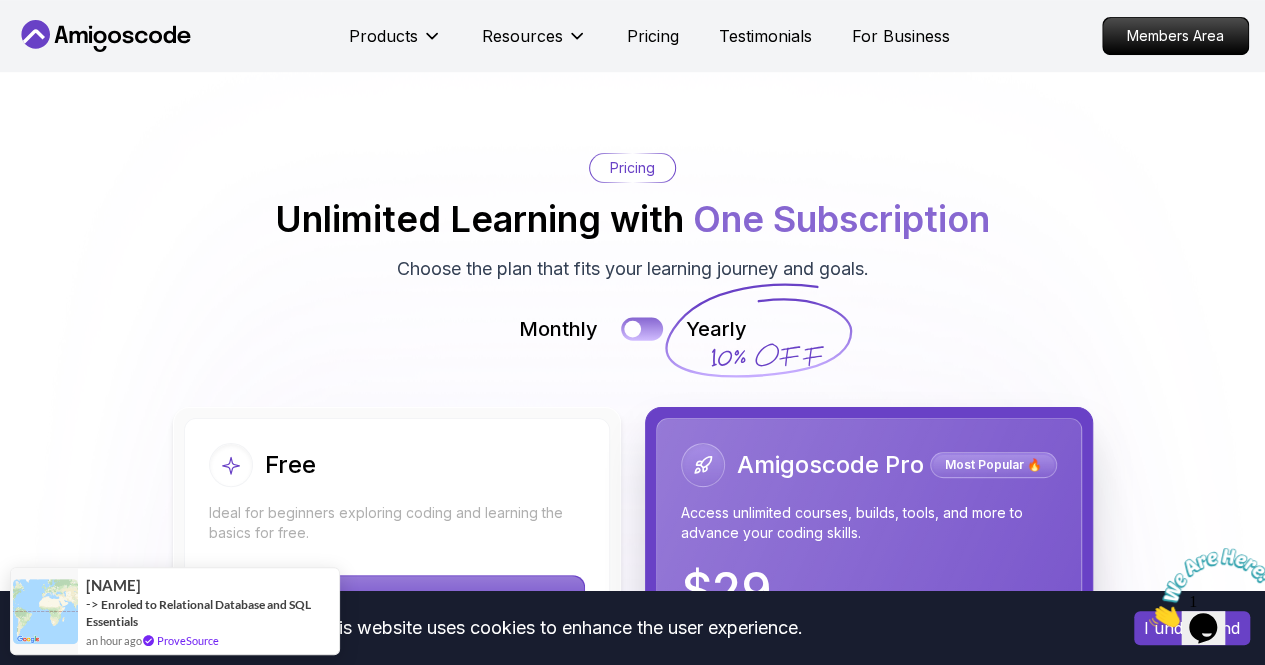 click at bounding box center [642, 328] 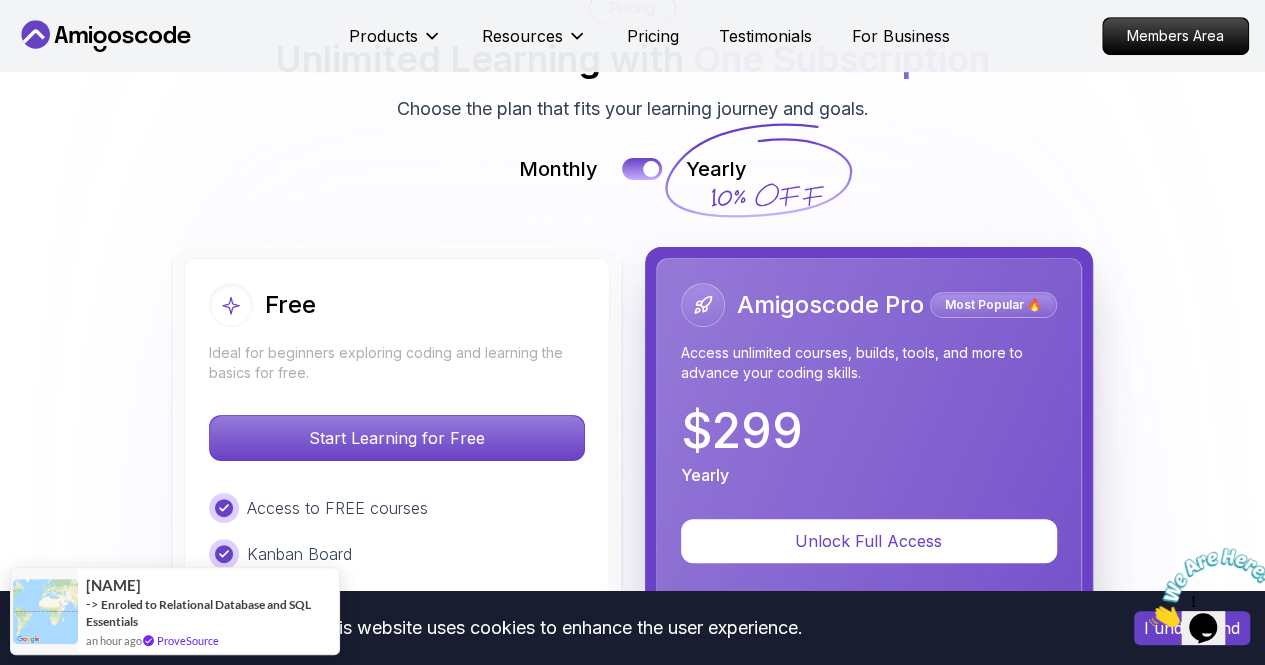 scroll, scrollTop: 4381, scrollLeft: 0, axis: vertical 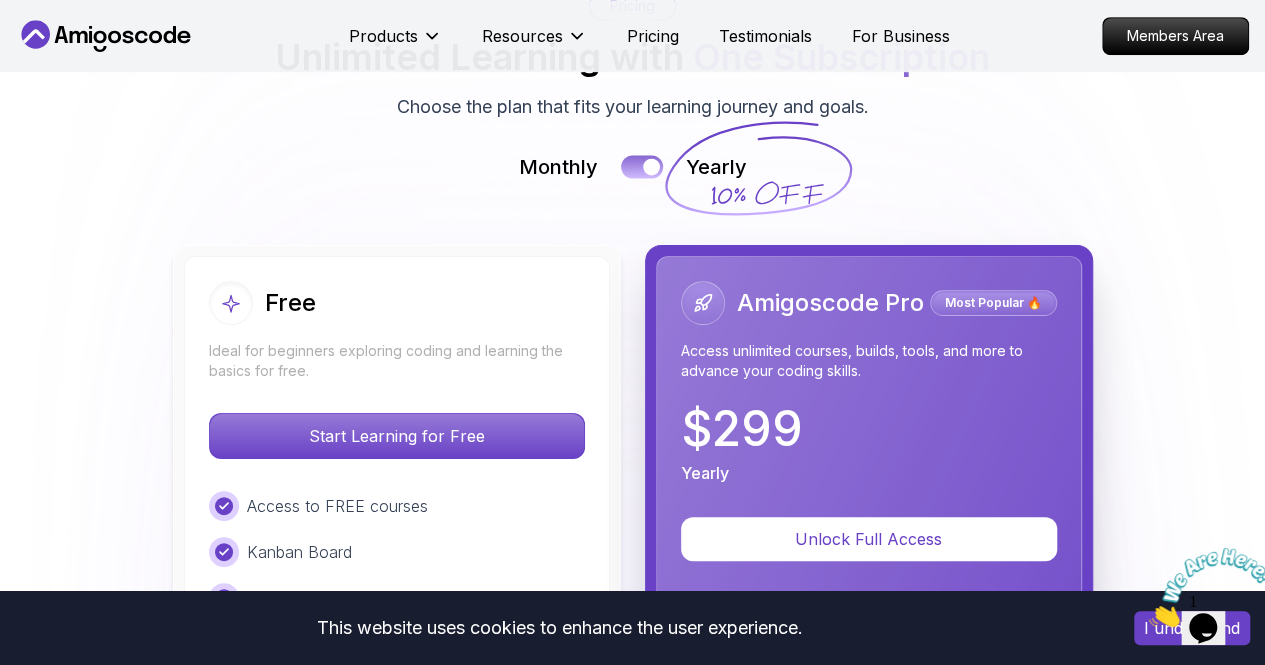 click at bounding box center [642, 166] 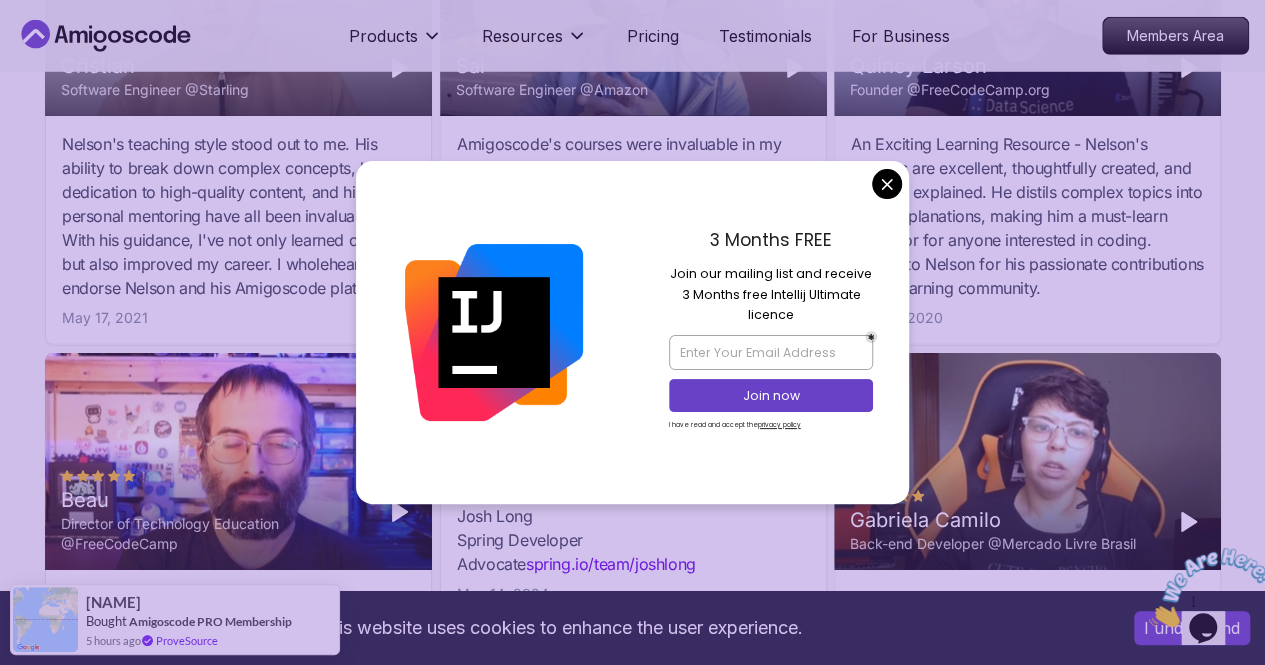 scroll, scrollTop: 6467, scrollLeft: 0, axis: vertical 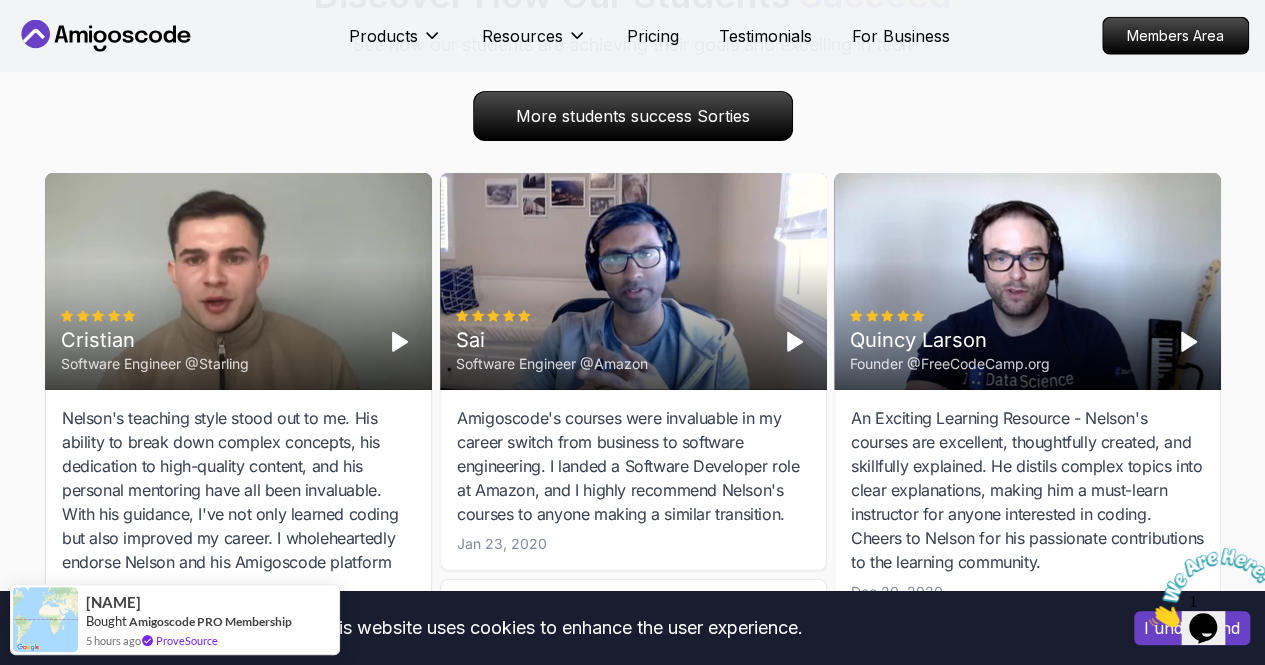 click on "This website uses cookies to enhance the user experience. I understand Products Resources Pricing Testimonials For Business Members Area Products Resources Pricing Testimonials For Business Members Area Jogh Long Spring Developer Advocate "Amigoscode Does a pretty good job, and consistently too, covering Spring and for that, I'm very Appreciative" The One-Stop Platform for Developers Get unlimited access to coding courses , Quizzes , Builds and Tools . Start your journey or level up your career with Amigoscode today! Start for Free https://amigoscode.com/dashboard OUR AMIGO STUDENTS WORK IN TOP COMPANIES Courses Builds Discover Amigoscode's Latest Premium Courses! Get unlimited access to coding courses , Quizzes , Builds and Tools . Start your journey or level up your career with Amigoscode today! Browse all courses Advanced Spring Boot Pro Dive deep into Spring Boot with our advanced course, designed to take your skills from intermediate to expert level. NEW Spring Boot for Beginners" at bounding box center (632, -189) 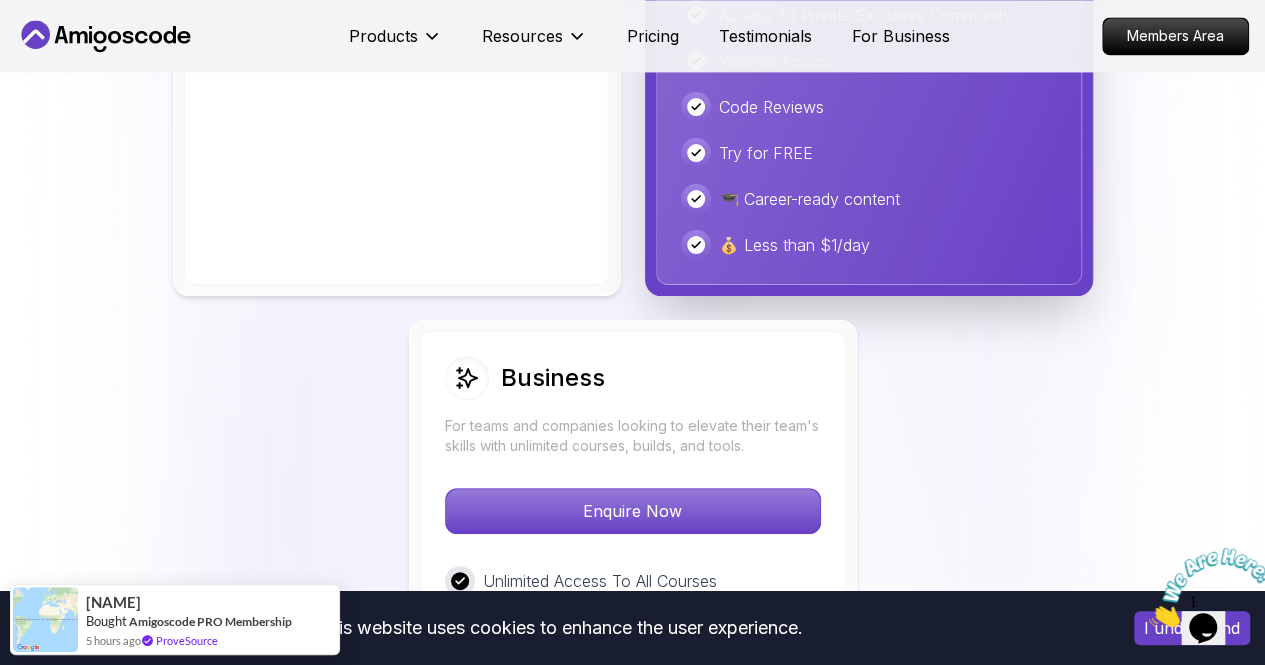 scroll, scrollTop: 5295, scrollLeft: 0, axis: vertical 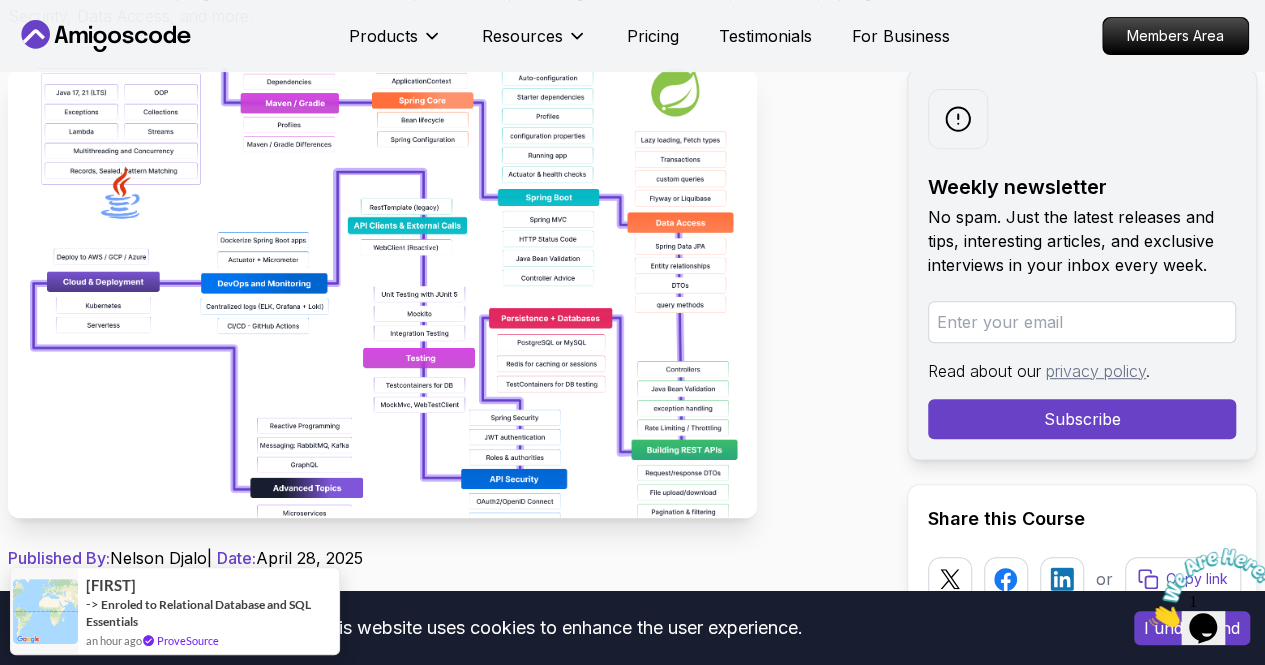 click at bounding box center [382, 293] 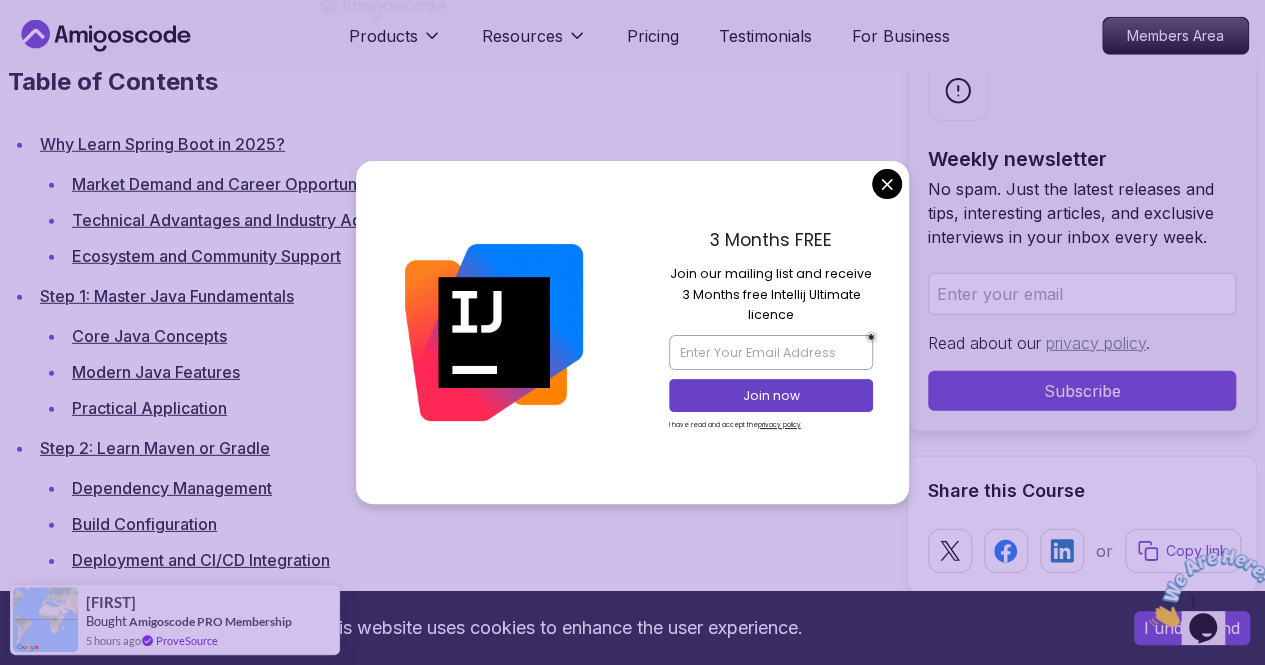 scroll, scrollTop: 2766, scrollLeft: 0, axis: vertical 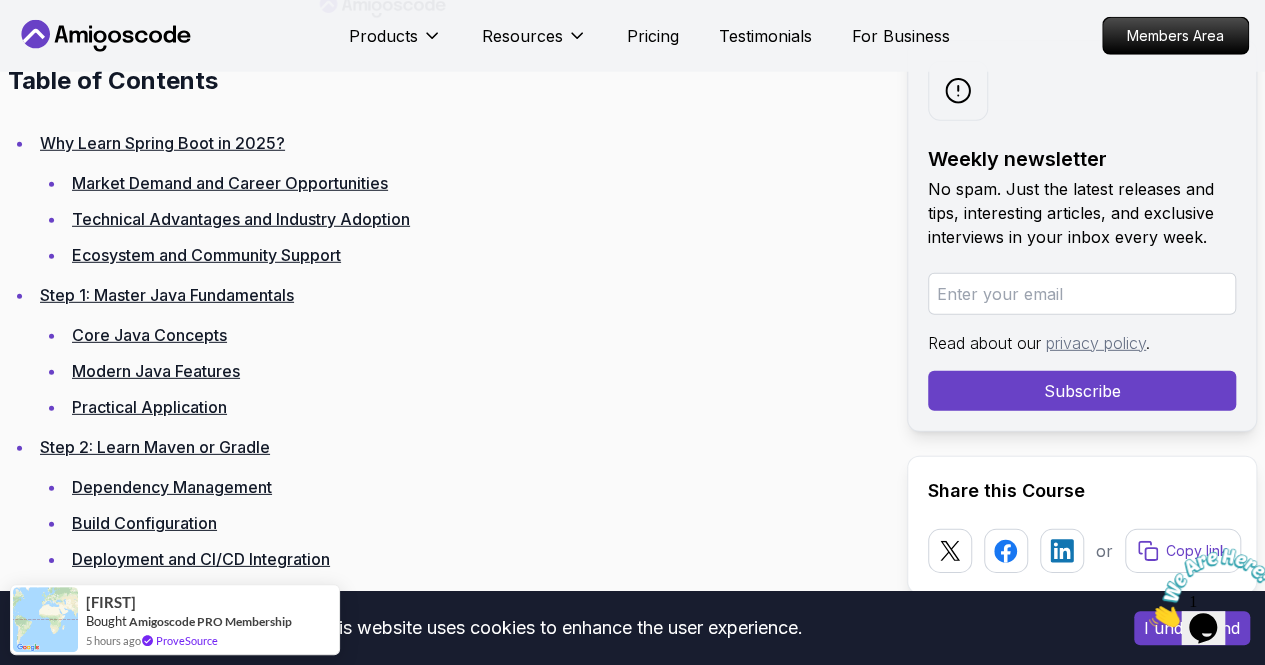 click on "This website uses cookies to enhance the user experience. I understand Products Resources Pricing Testimonials For Business Members Area Products Resources Pricing Testimonials For Business Members Area Blogs Spring Boot Roadmap 2025: The Complete Guide for Backend Developers backend 30 min read Spring Boot Roadmap 2025: The Complete Guide for Backend Developers Learn how to master Spring Boot in 2025 with this complete roadmap covering Java fundamentals, REST APIs, Spring Security, Data Access, and more. Weekly newsletter No spam. Just the latest releases and tips, interesting articles, and exclusive interviews in your inbox every week. Read about our privacy policy. Subscribe Share this Course or Copy link Published By: [FIRST] [LAST] | Date: [DATE] Introduction Table of Contents Why Learn Spring Boot in 2025? Market Demand and Career Opportunities Technical Advantages and Industry Adoption Ecosystem and Community Support Step 1: Master Java Fundamentals" at bounding box center [632, 12516] 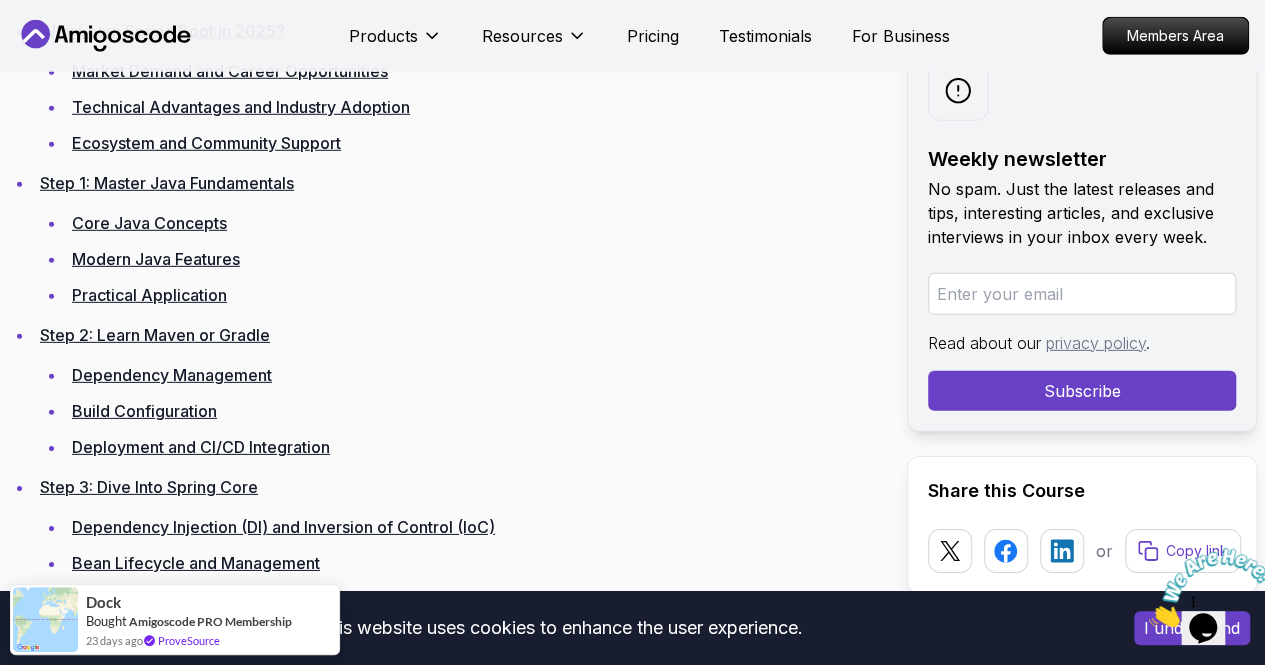 scroll, scrollTop: 2873, scrollLeft: 0, axis: vertical 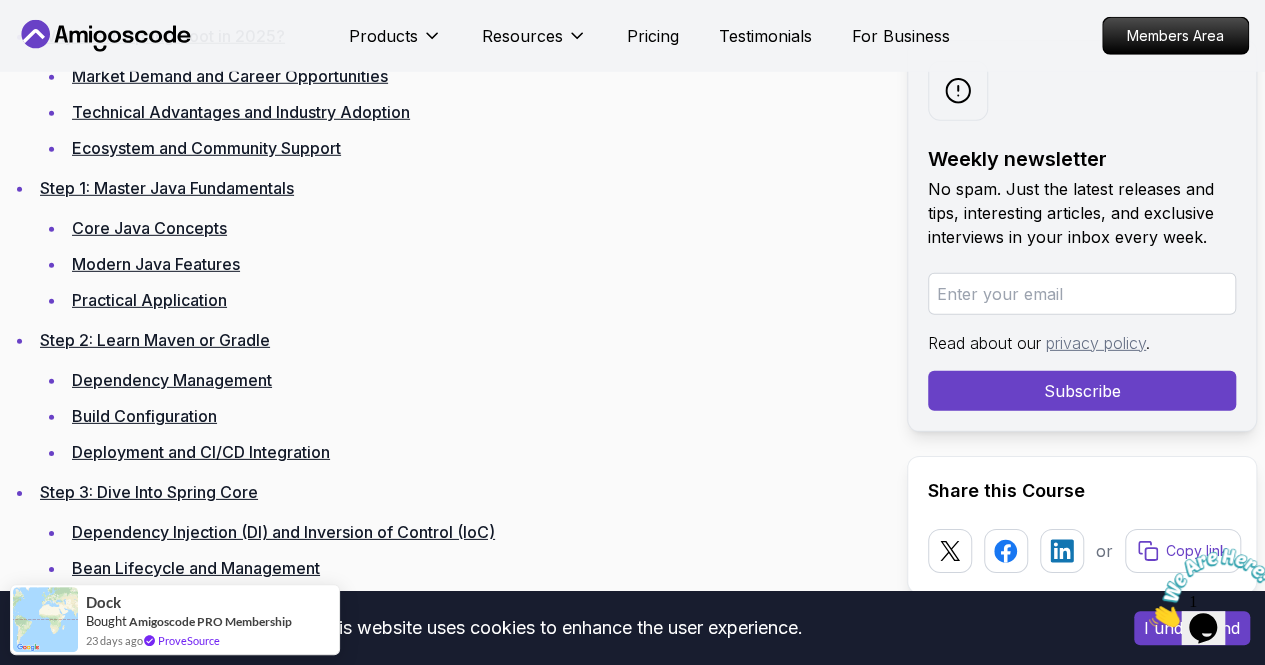 click on "Modern Java Features" at bounding box center (156, 264) 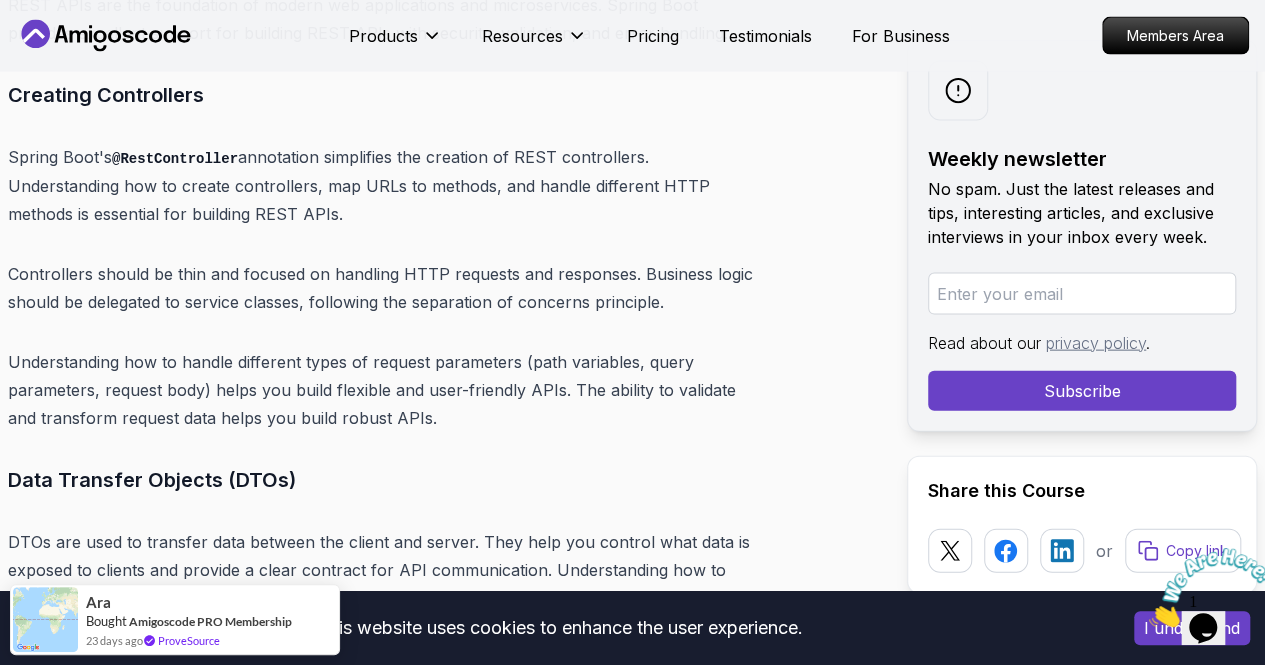 scroll, scrollTop: 13477, scrollLeft: 0, axis: vertical 